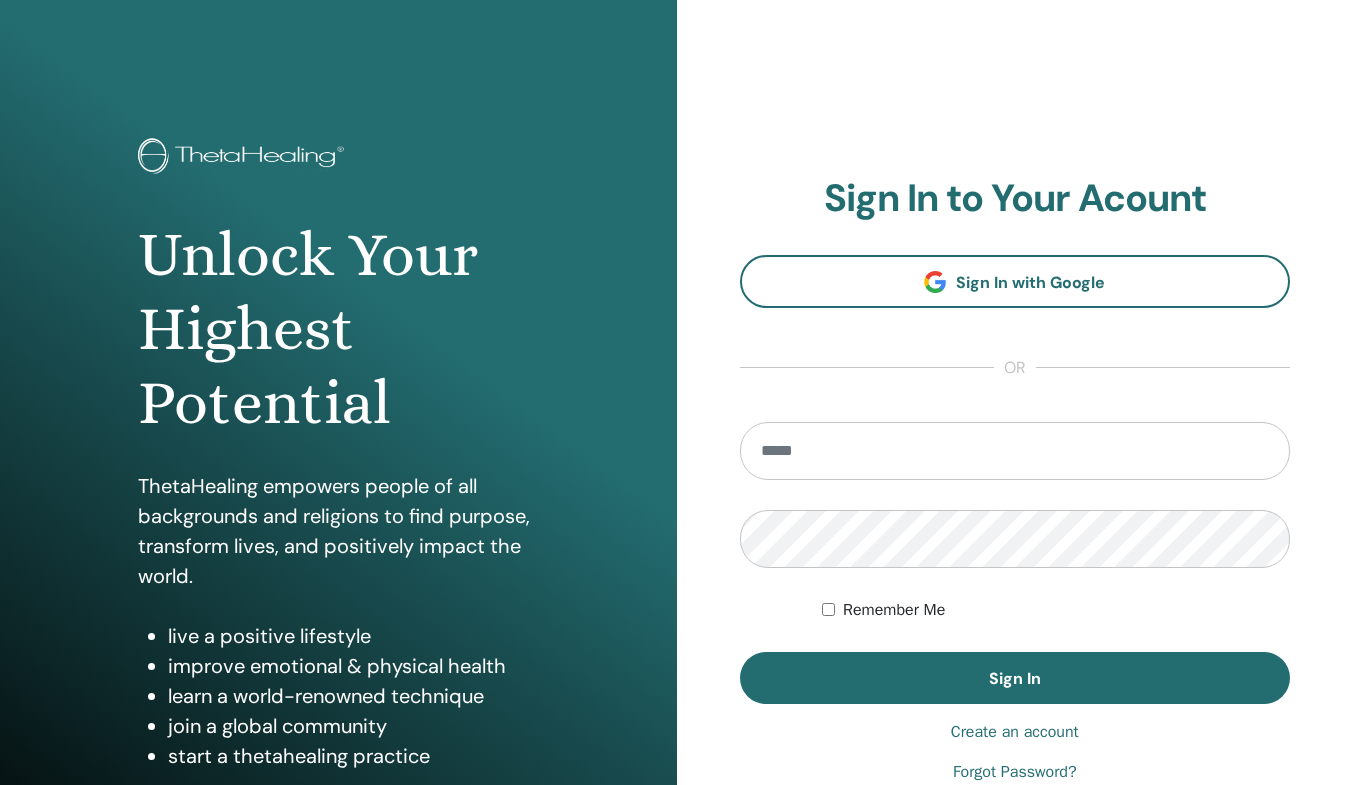 scroll, scrollTop: 0, scrollLeft: 0, axis: both 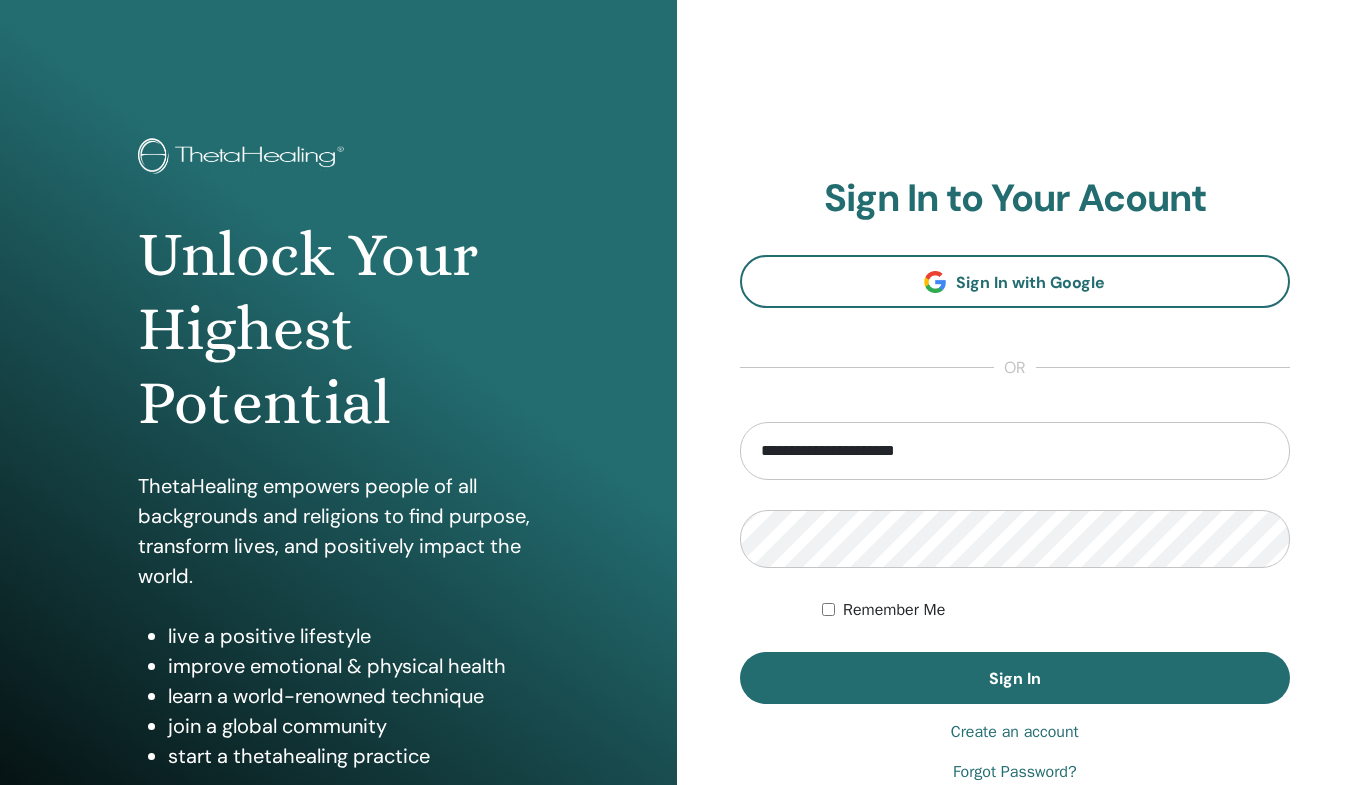 type on "**********" 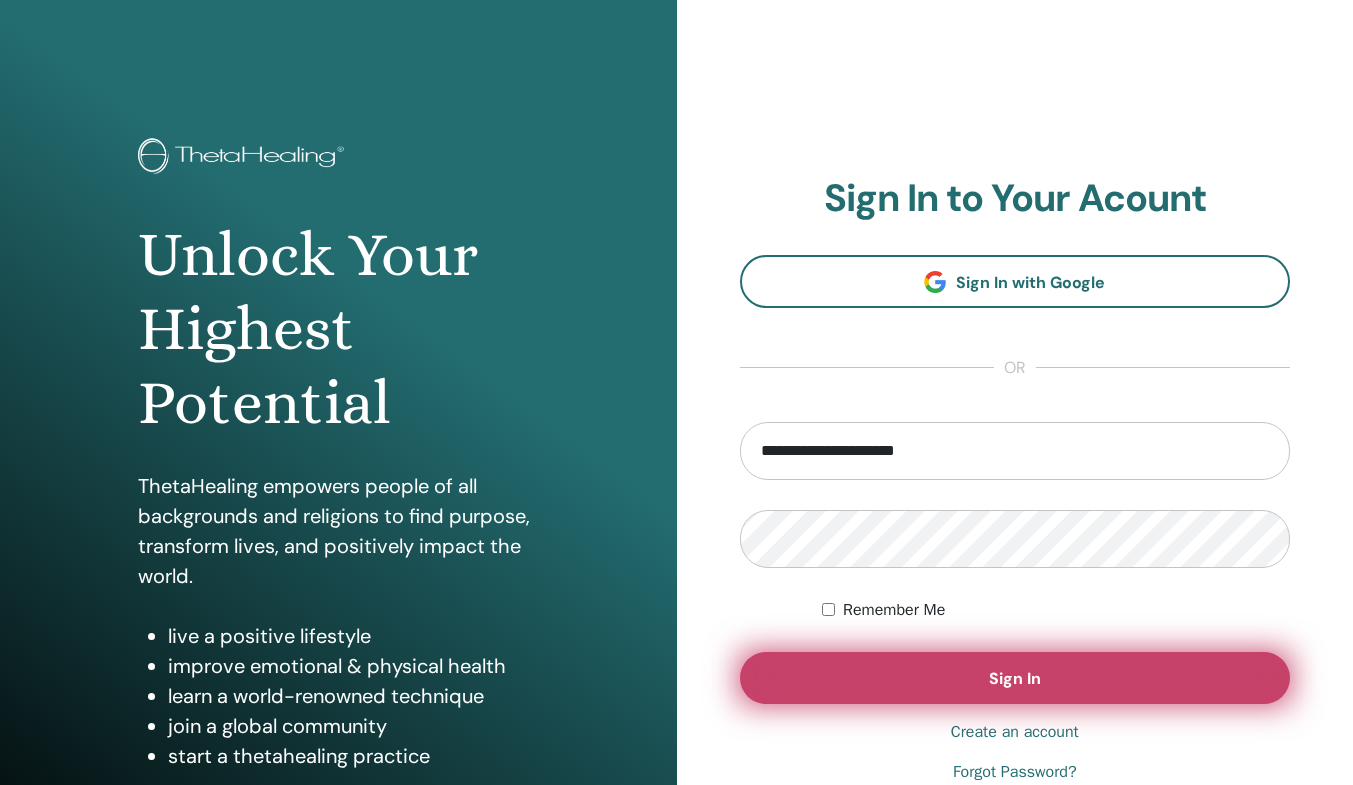 click on "Sign In" at bounding box center (1015, 678) 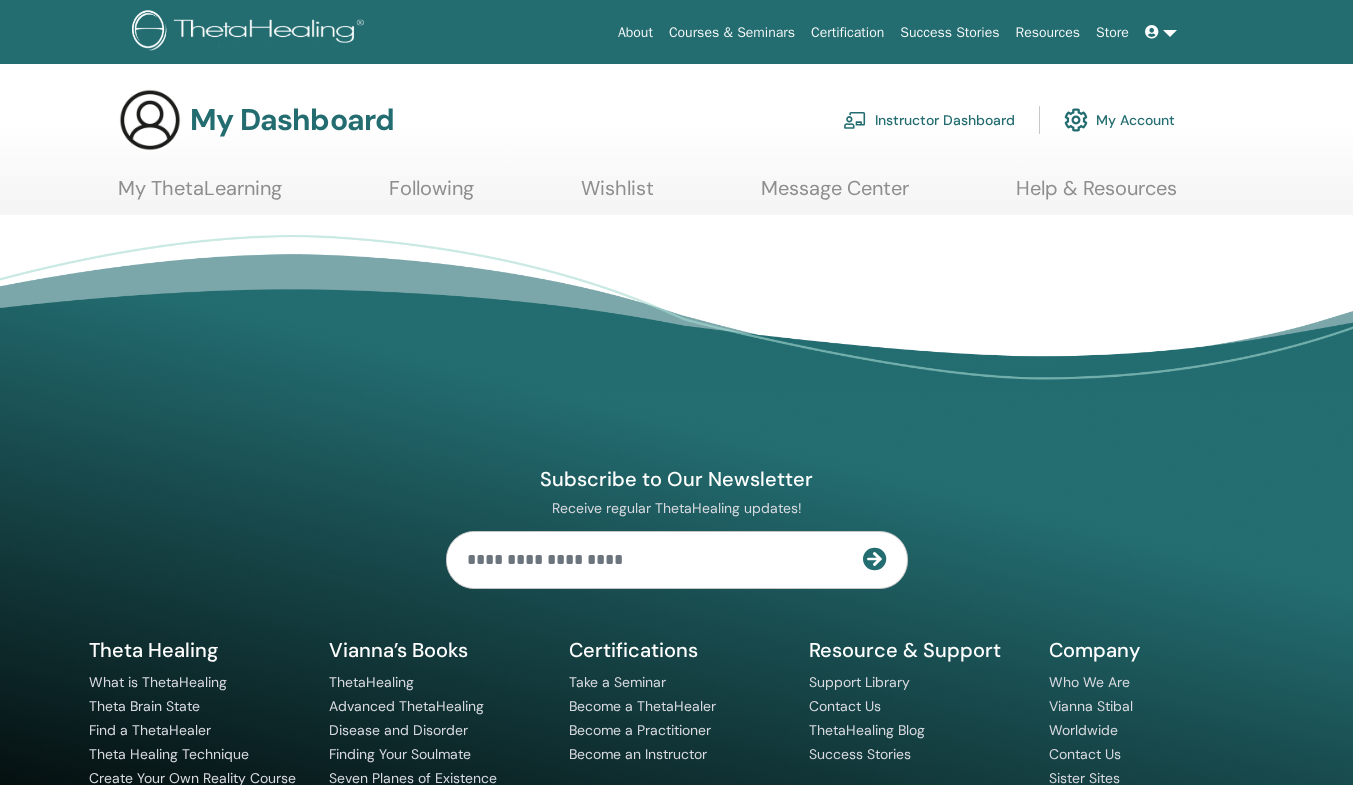 scroll, scrollTop: 0, scrollLeft: 0, axis: both 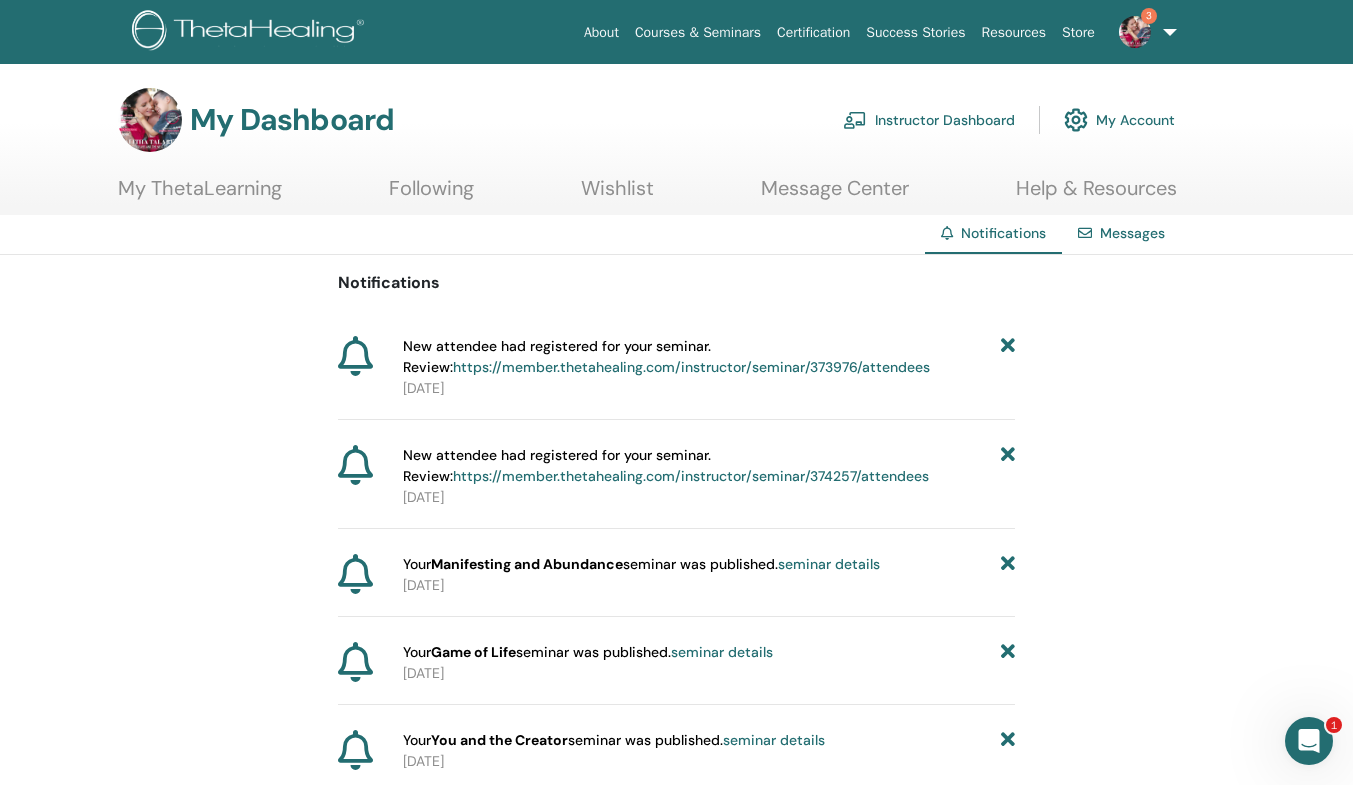 click on "https://member.thetahealing.com/instructor/seminar/373976/attendees" at bounding box center [691, 367] 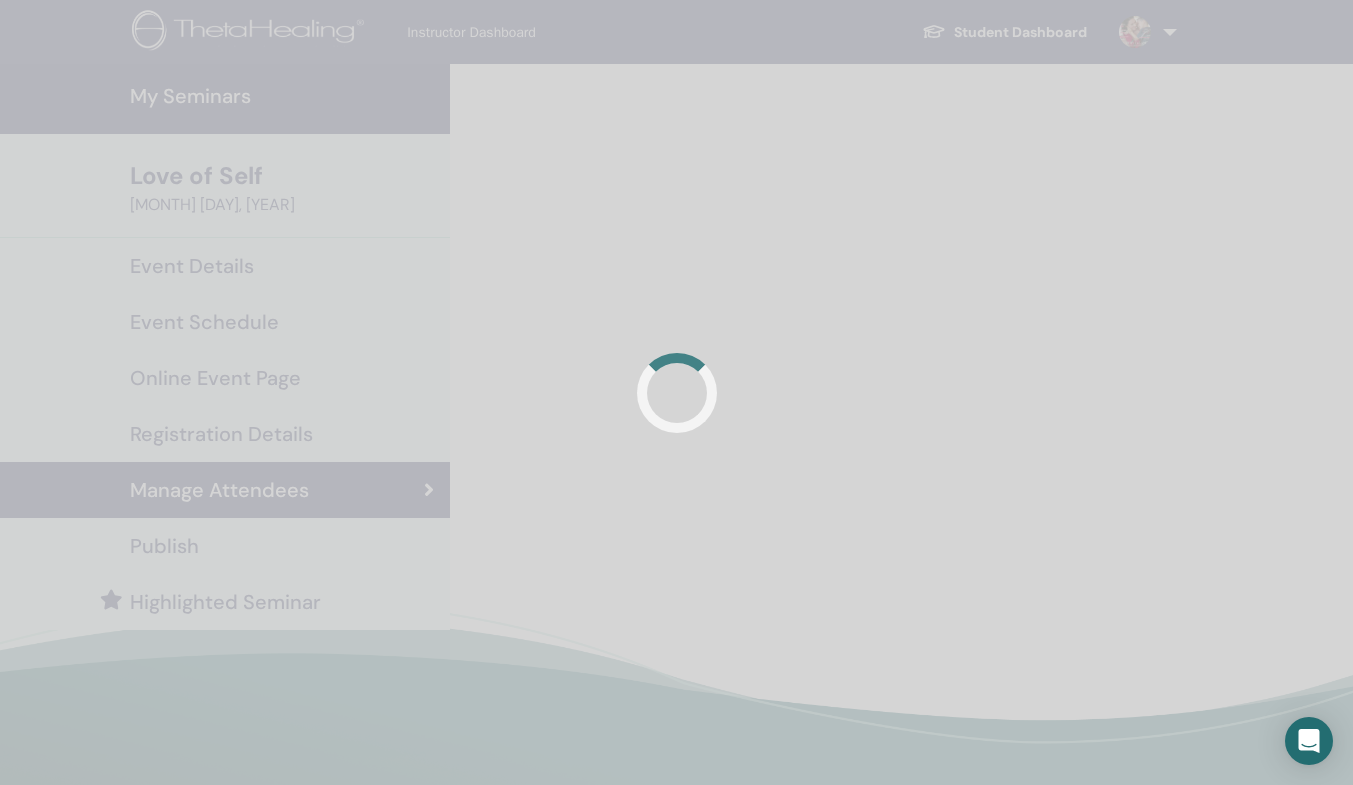 scroll, scrollTop: 0, scrollLeft: 0, axis: both 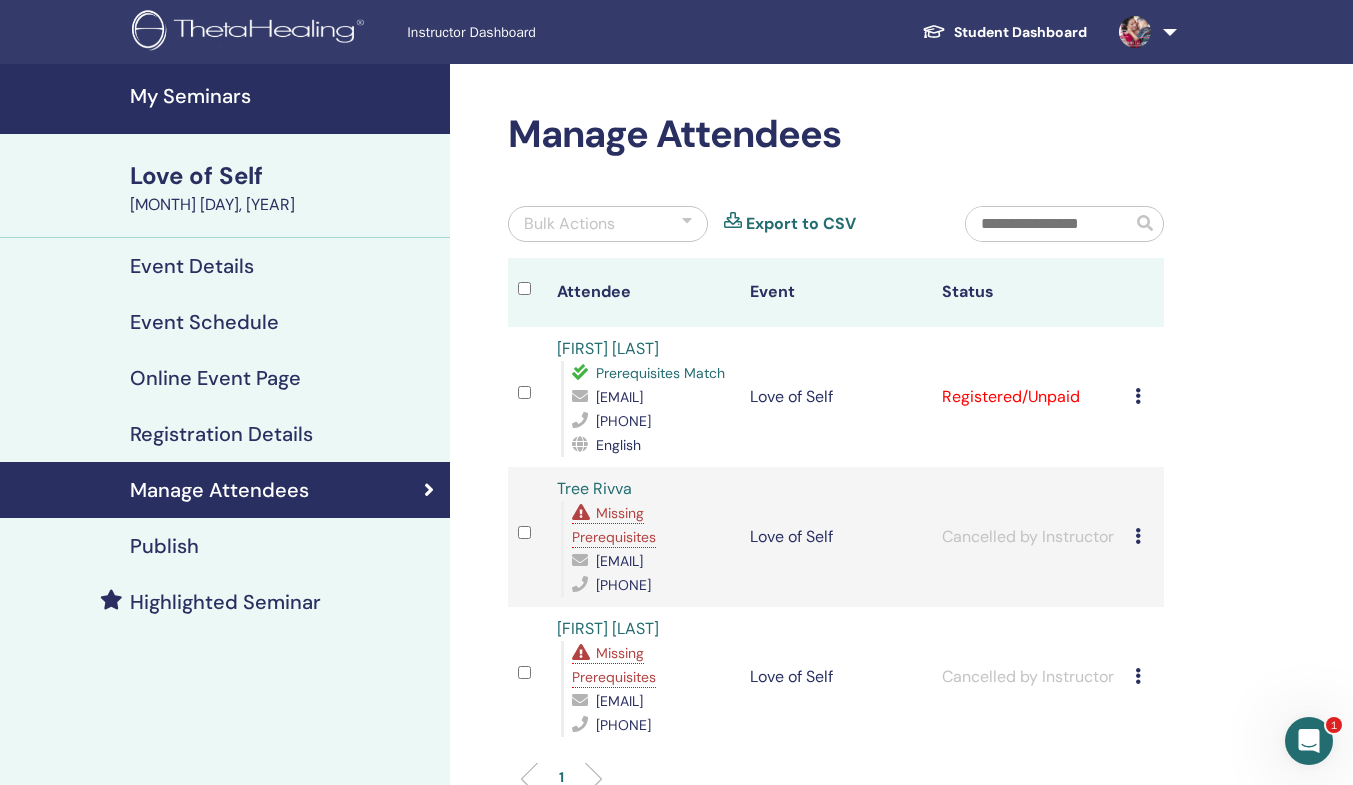 click on "Cancel Registration Do not auto-certify Mark as Paid Mark as Unpaid Mark as Absent Complete and Certify Download Certificate" at bounding box center (1144, 397) 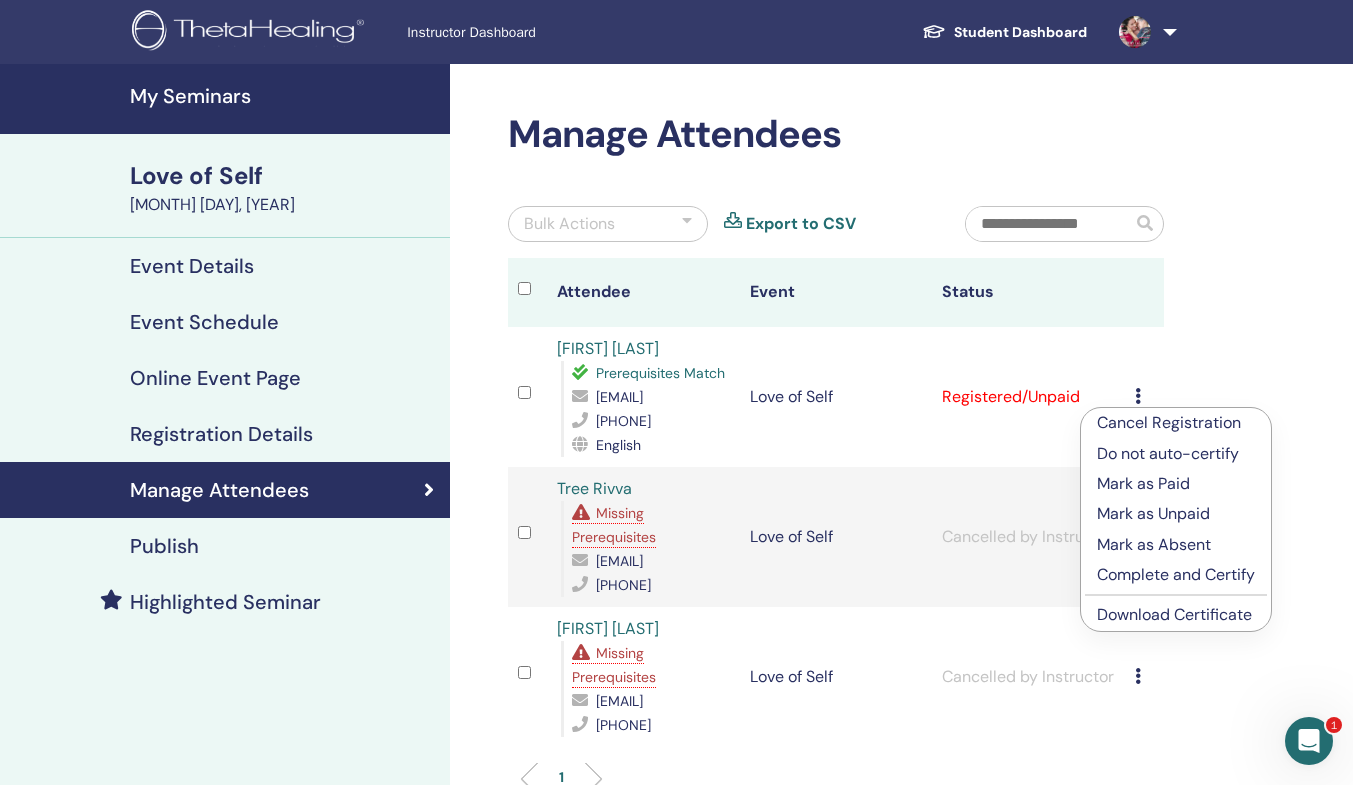 click on "Mark as Paid" at bounding box center [1176, 484] 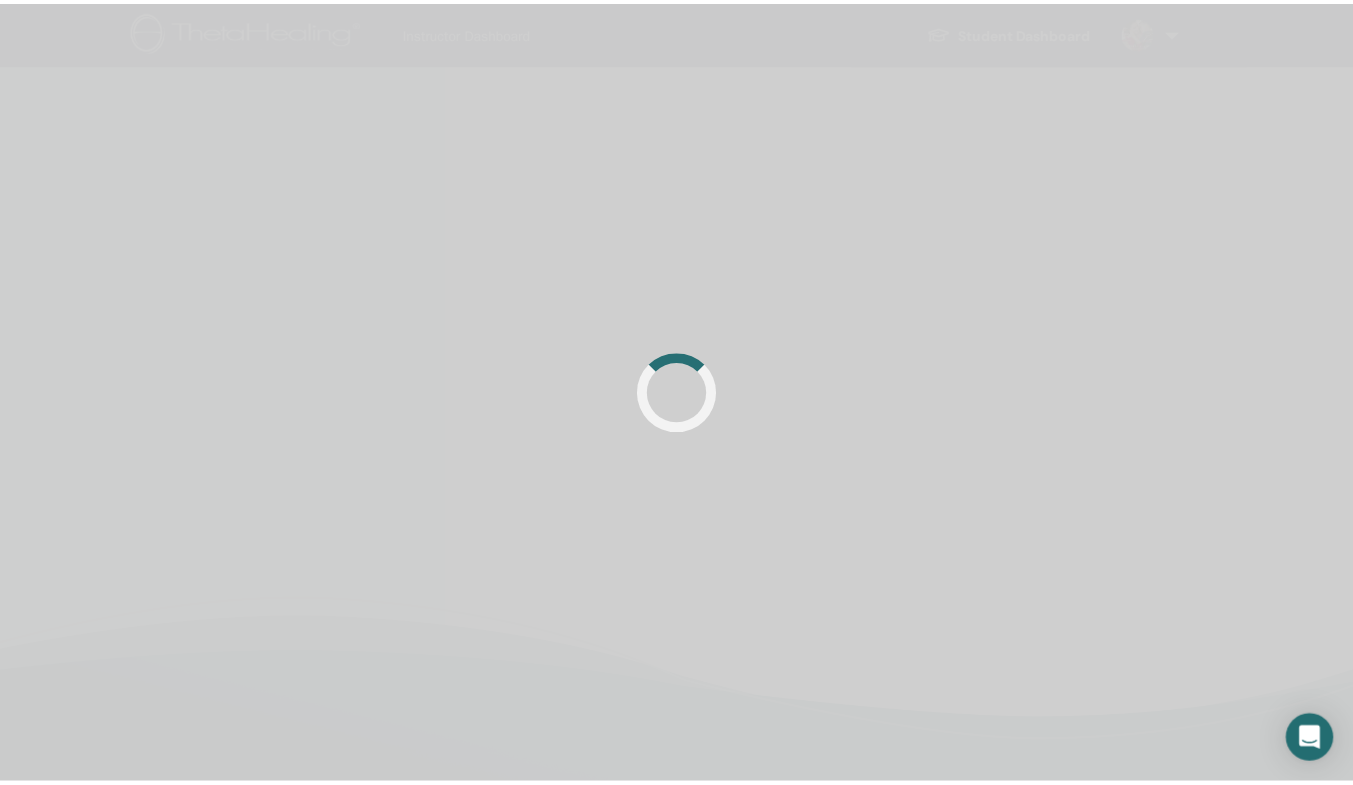 scroll, scrollTop: 0, scrollLeft: 0, axis: both 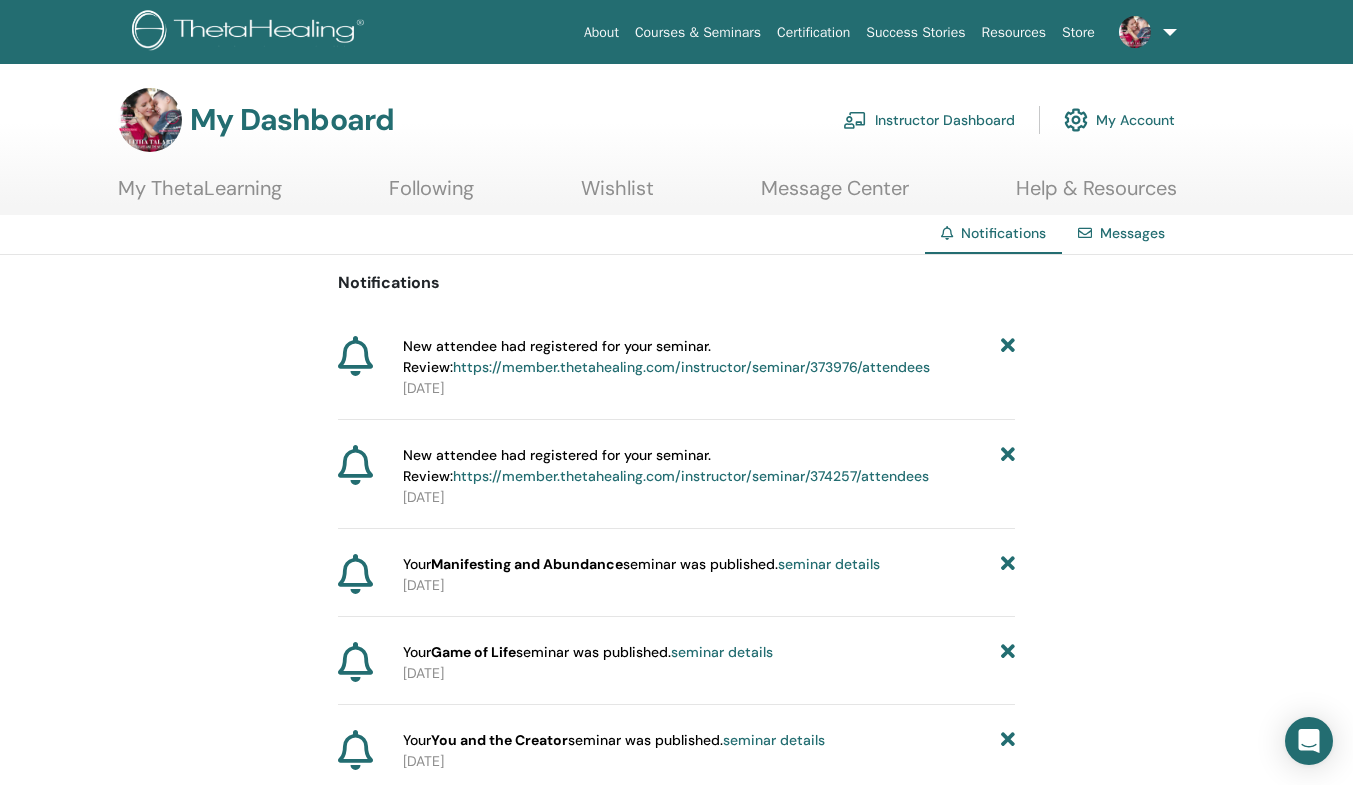 click on "https://member.thetahealing.com/instructor/seminar/374257/attendees" at bounding box center (691, 476) 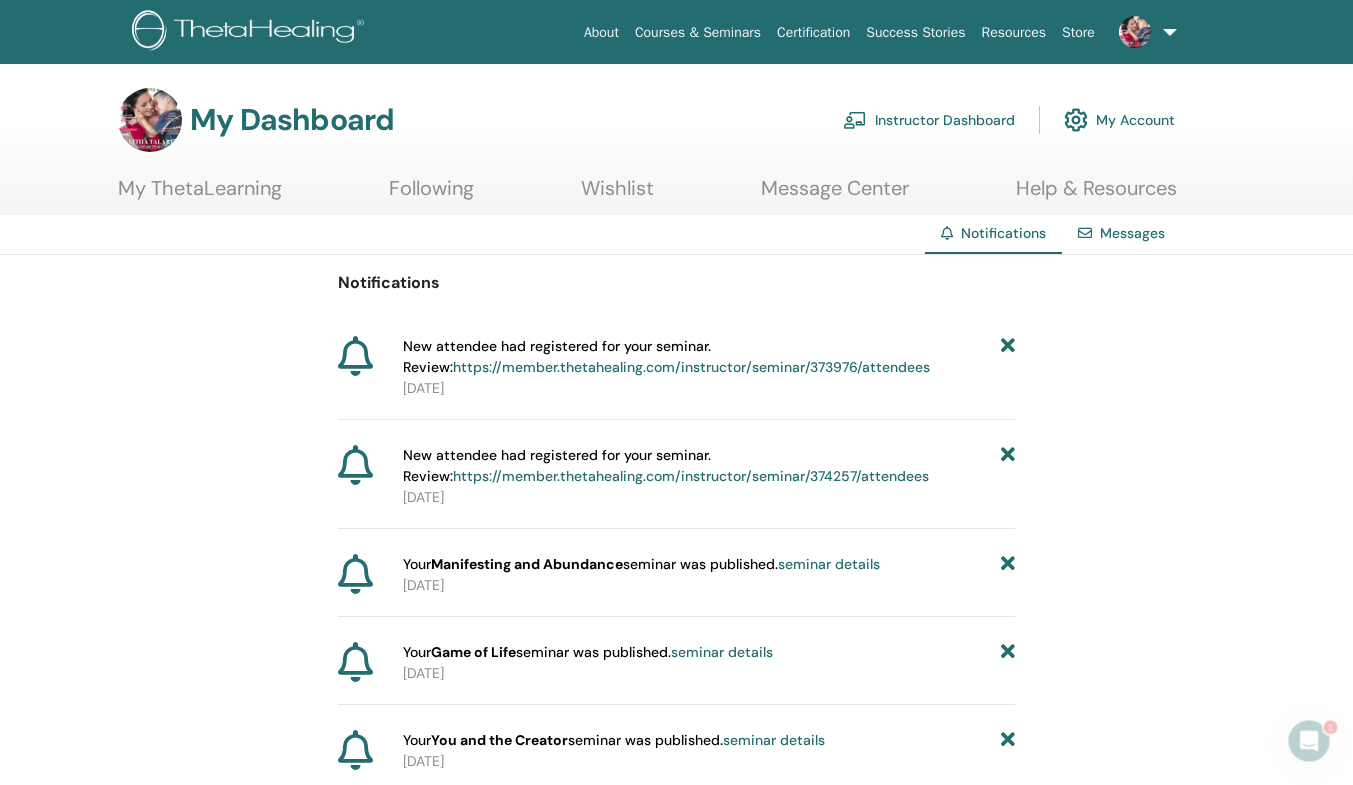 scroll, scrollTop: 0, scrollLeft: 0, axis: both 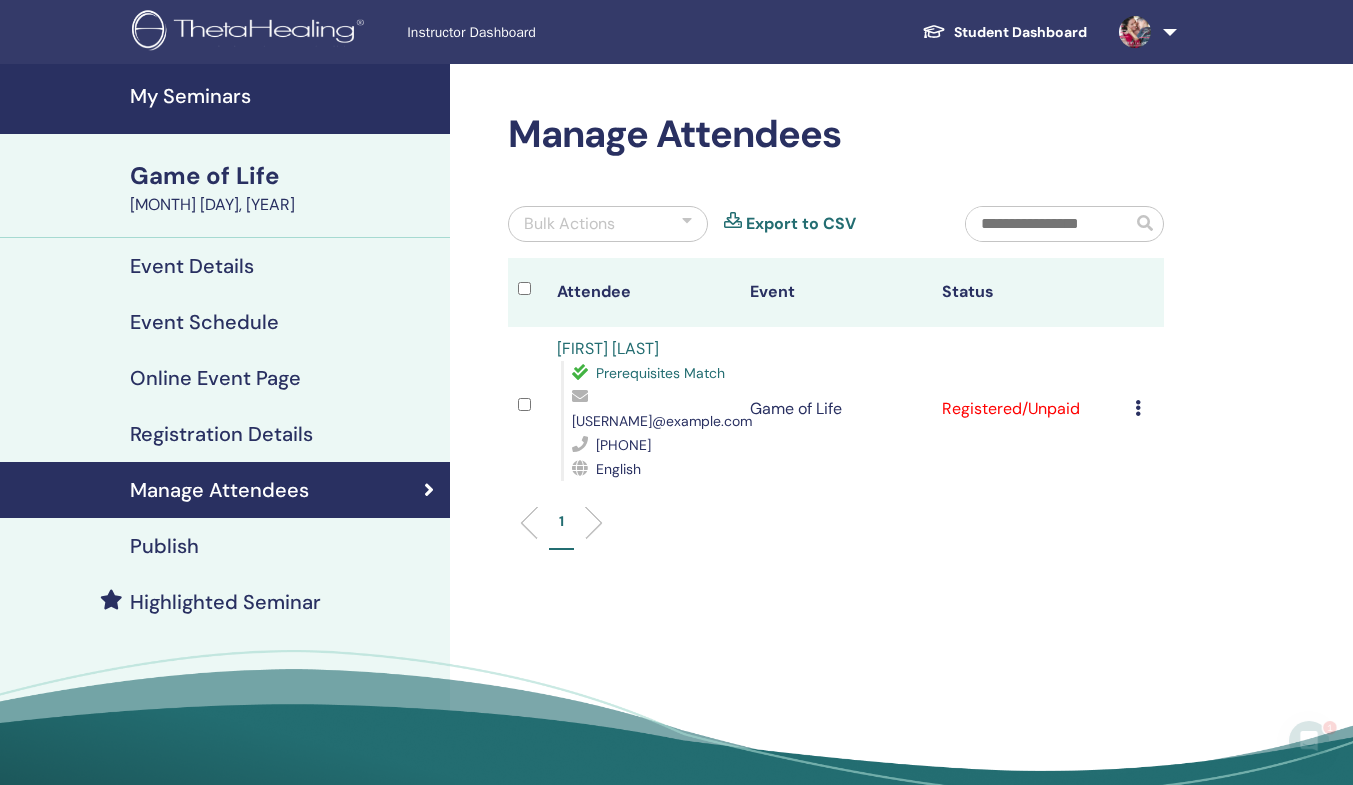 click at bounding box center (1138, 408) 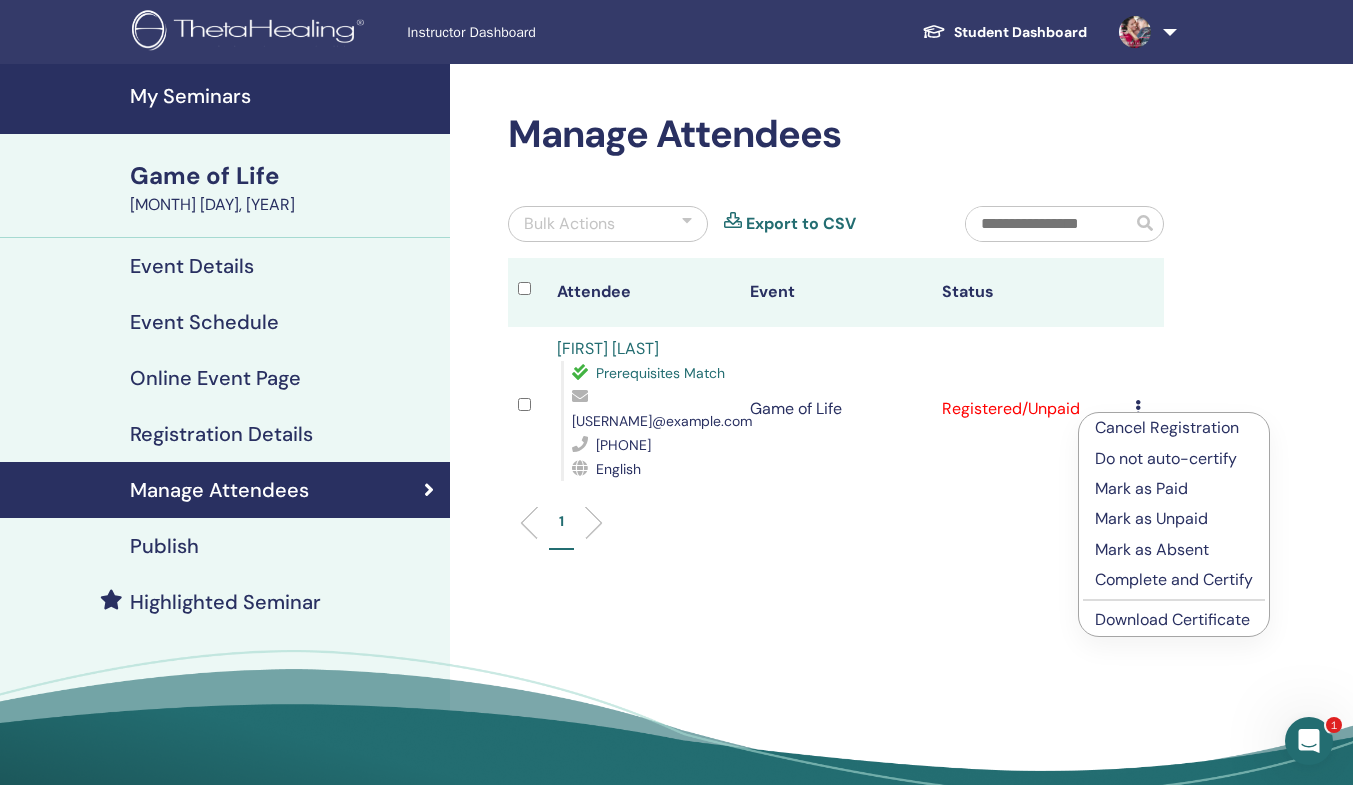 click on "Mark as Paid" at bounding box center [1174, 489] 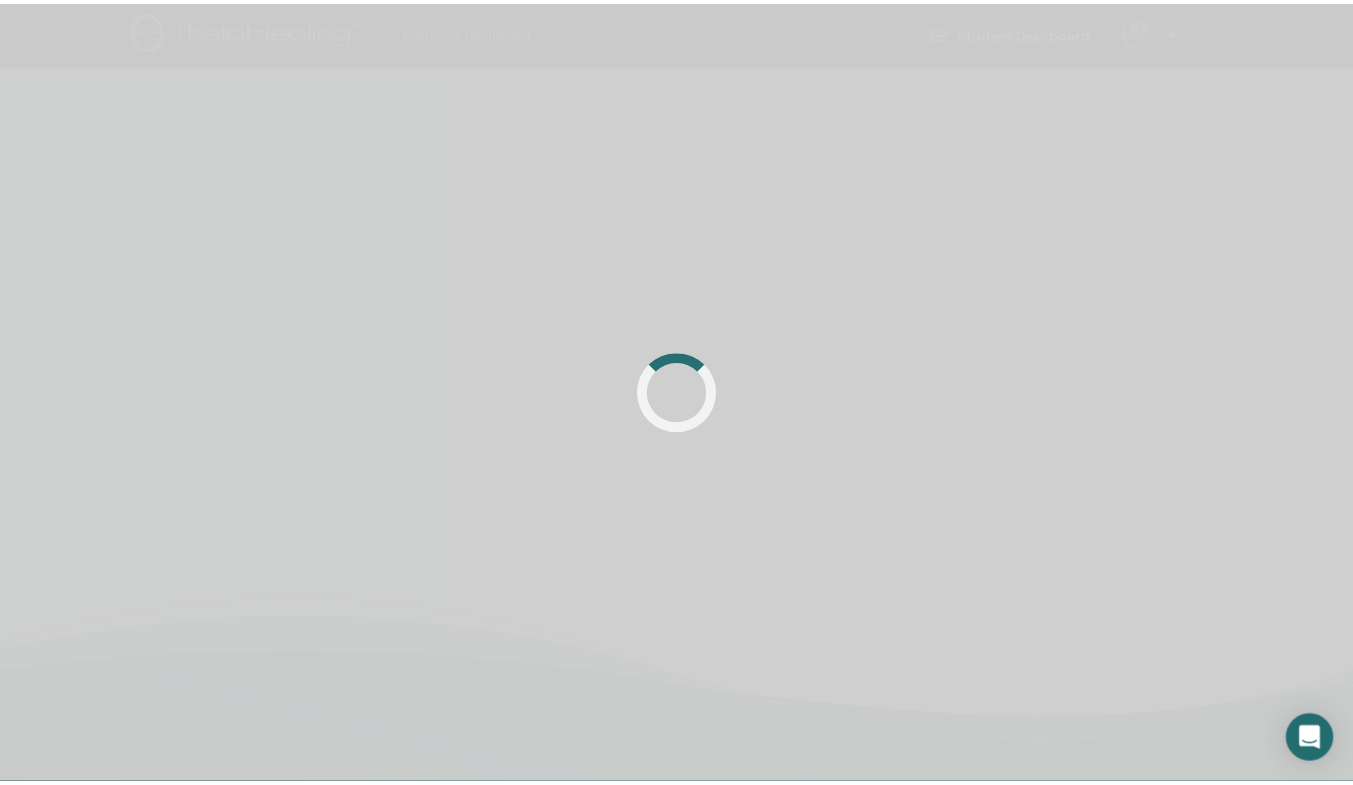 scroll, scrollTop: 0, scrollLeft: 0, axis: both 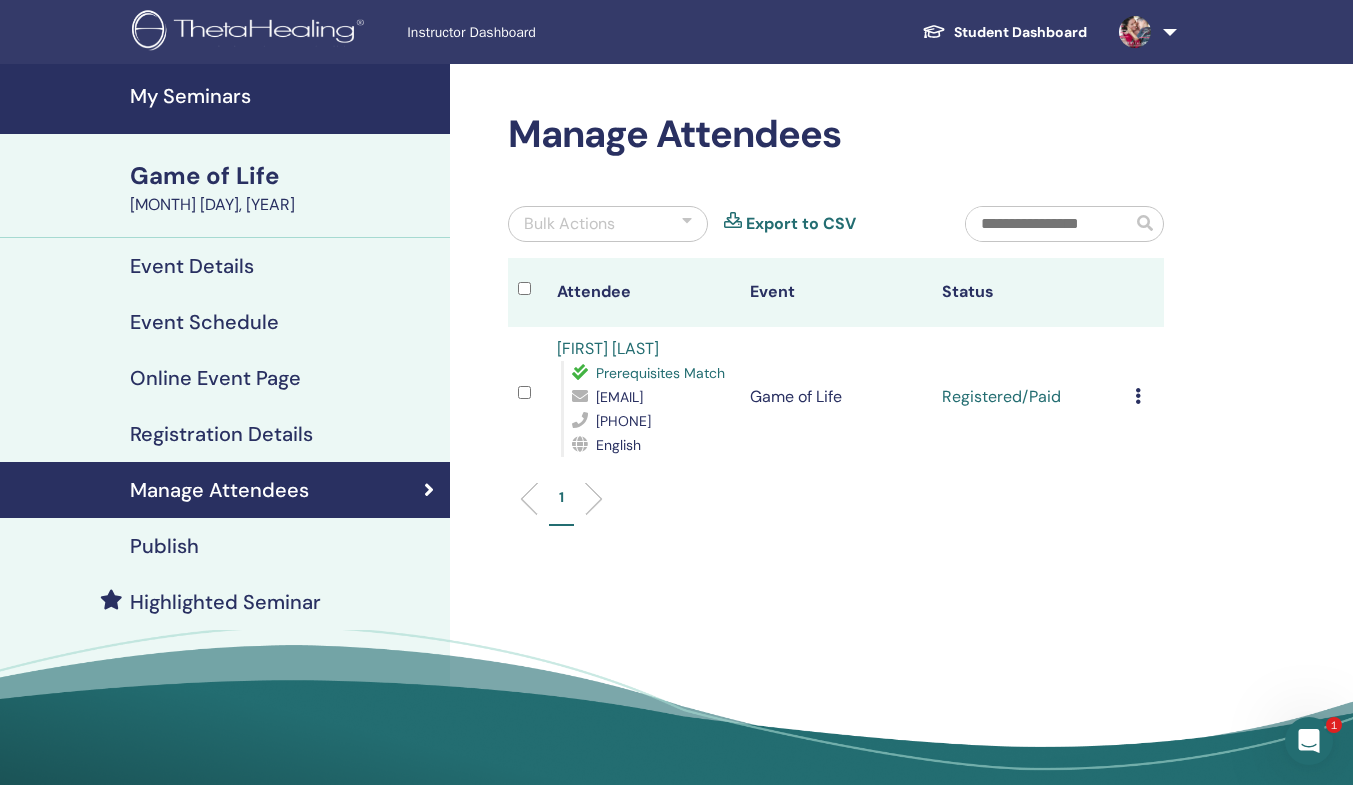 click on "My Seminars" at bounding box center (284, 96) 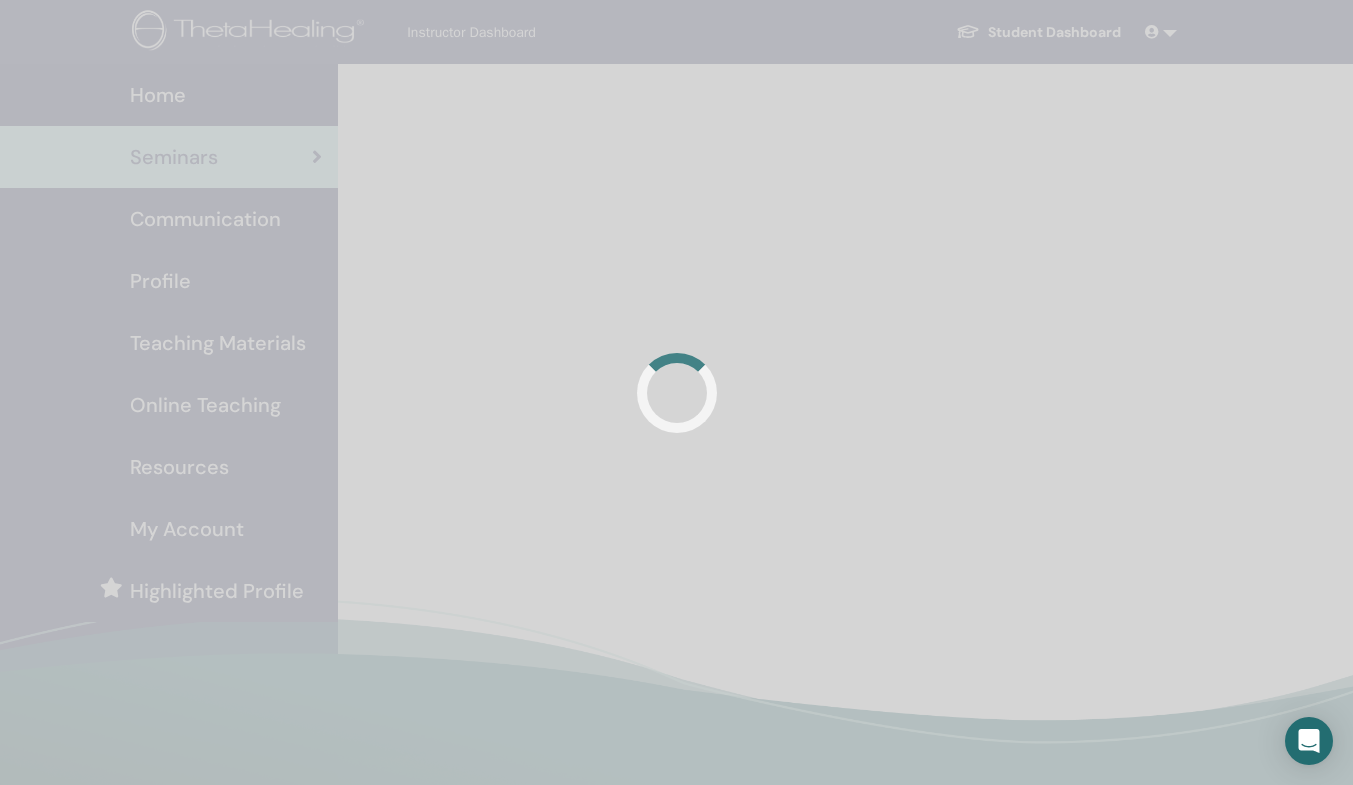 scroll, scrollTop: 0, scrollLeft: 0, axis: both 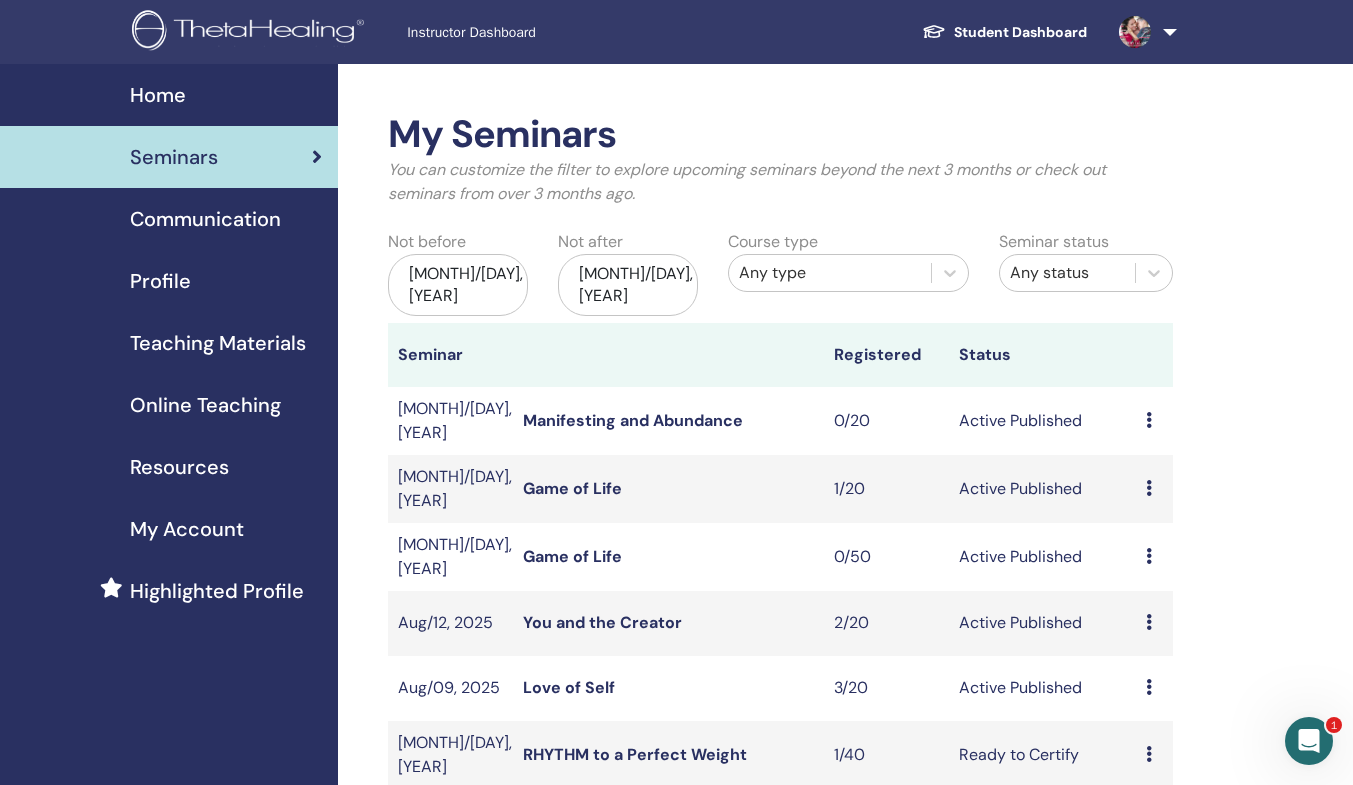 click on "Home" at bounding box center [169, 95] 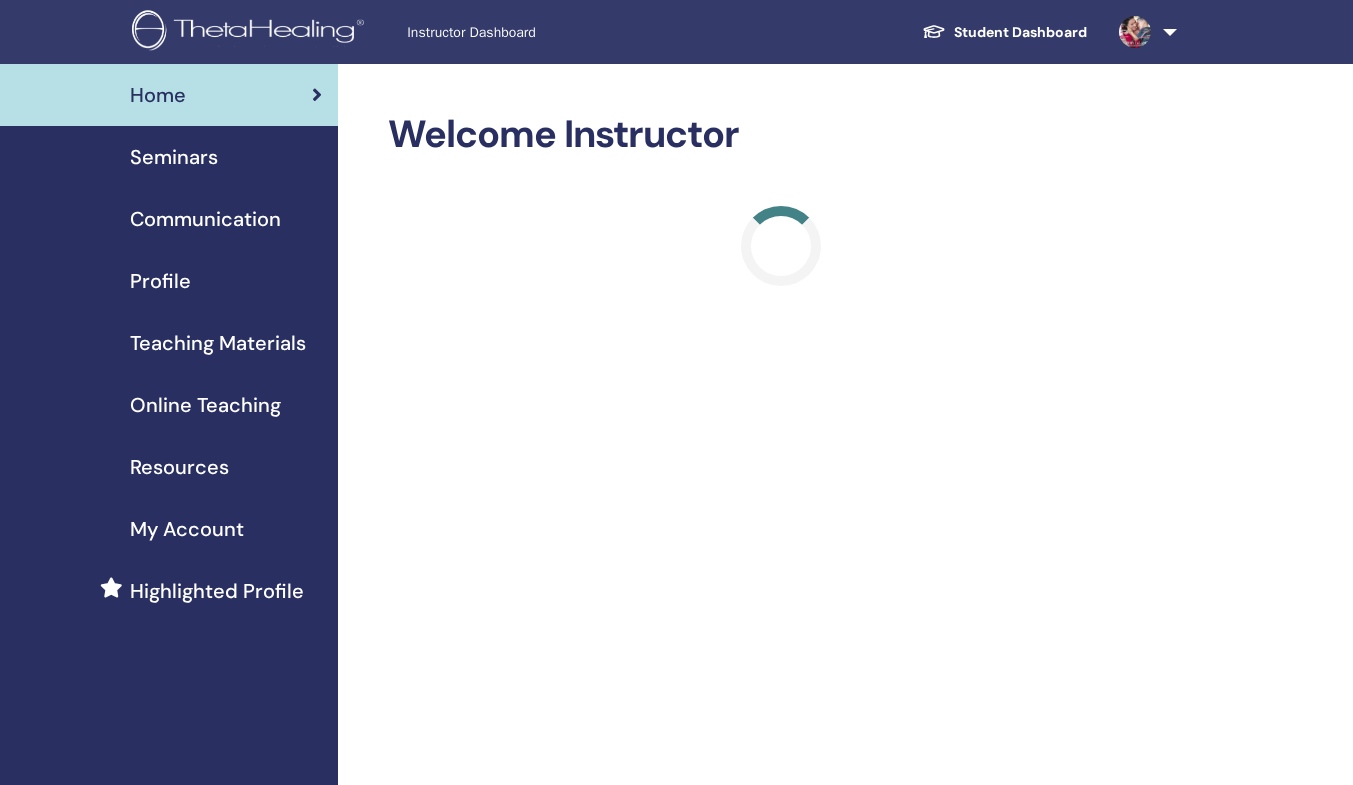 scroll, scrollTop: 0, scrollLeft: 0, axis: both 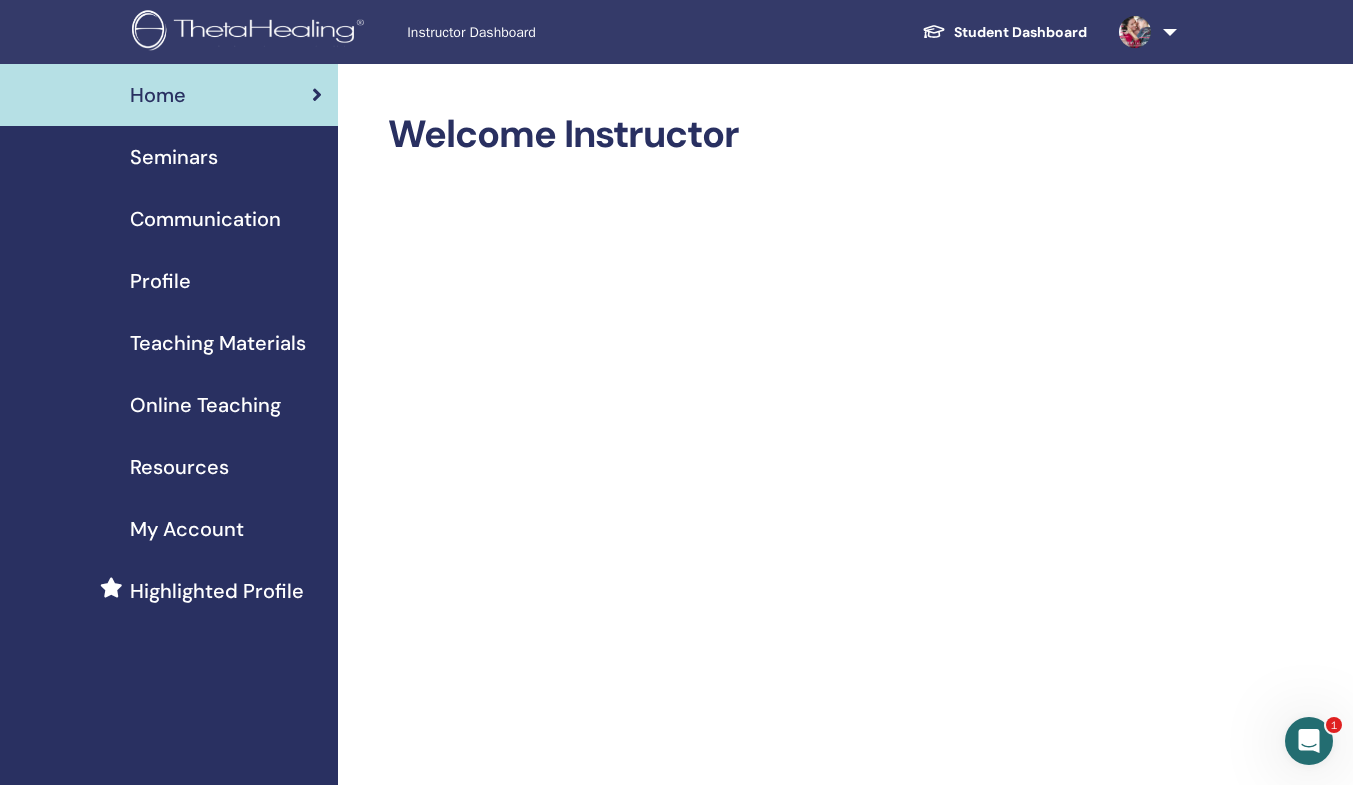click on "Seminars" at bounding box center (174, 157) 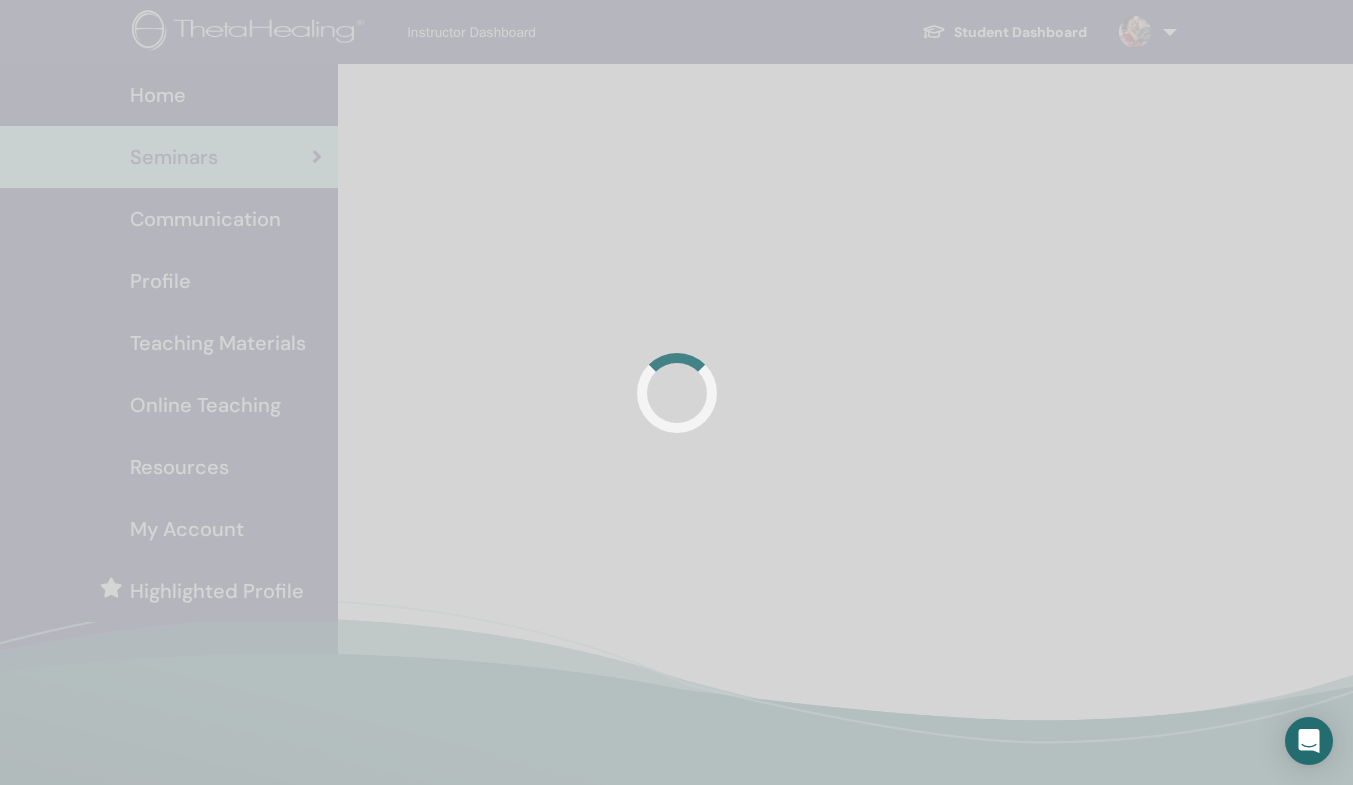 scroll, scrollTop: 0, scrollLeft: 0, axis: both 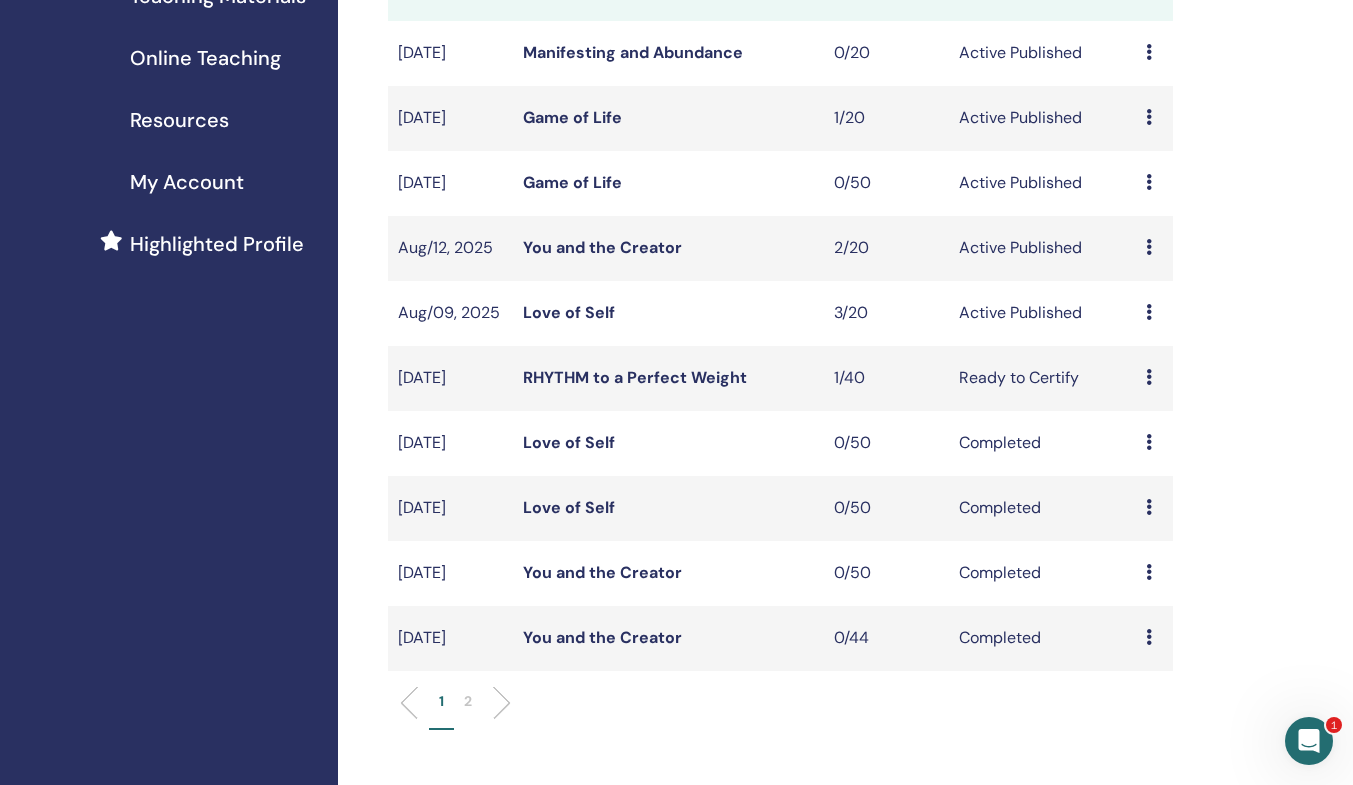 click on "Love of Self" at bounding box center (569, 442) 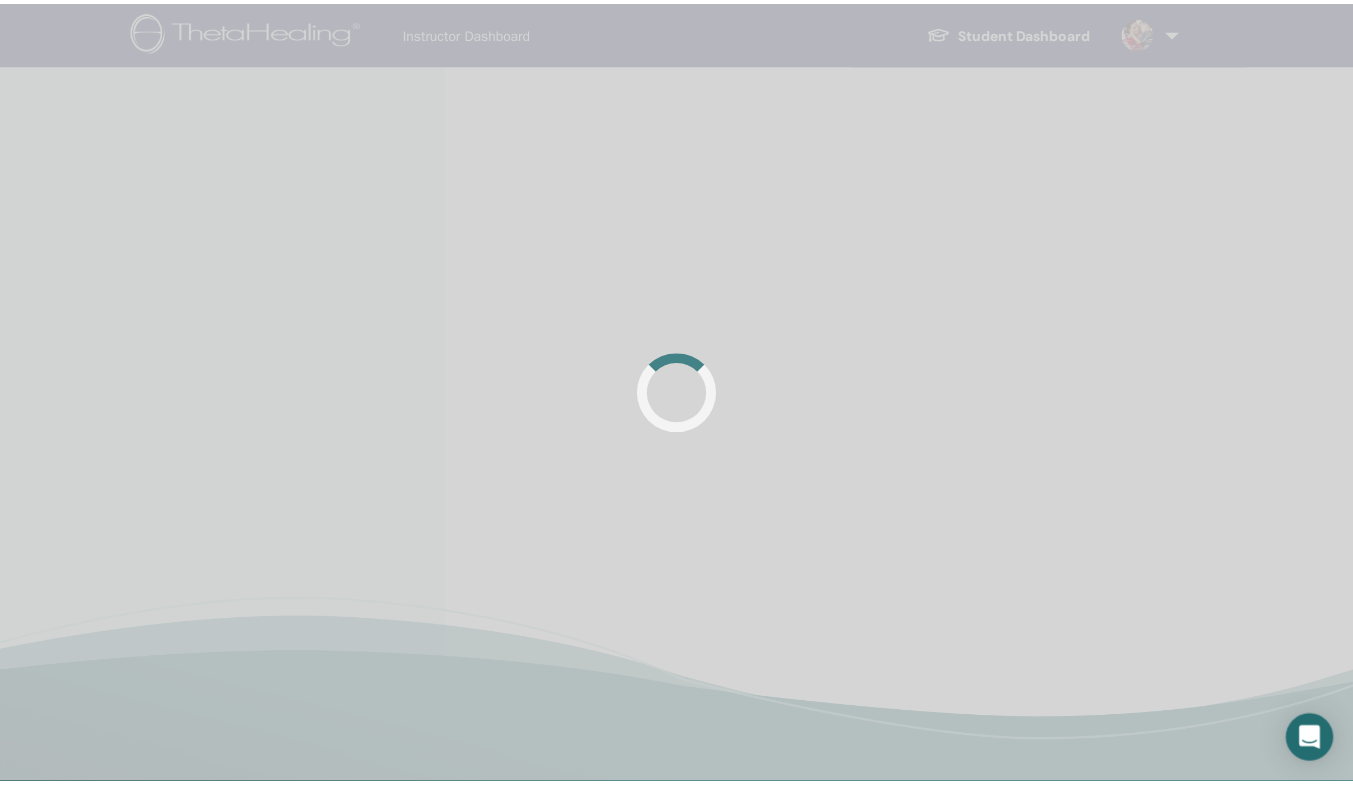 scroll, scrollTop: 0, scrollLeft: 0, axis: both 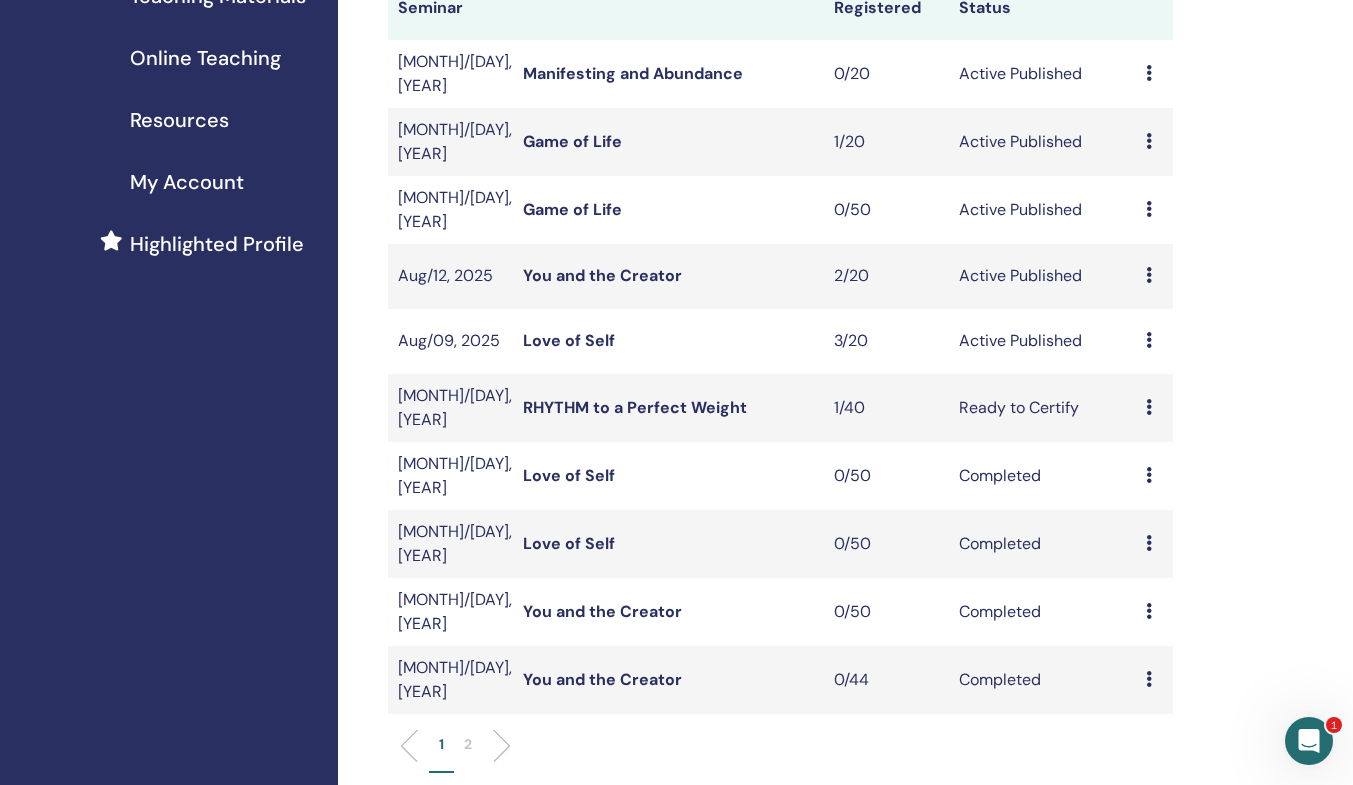 click on "Love of Self" at bounding box center [569, 340] 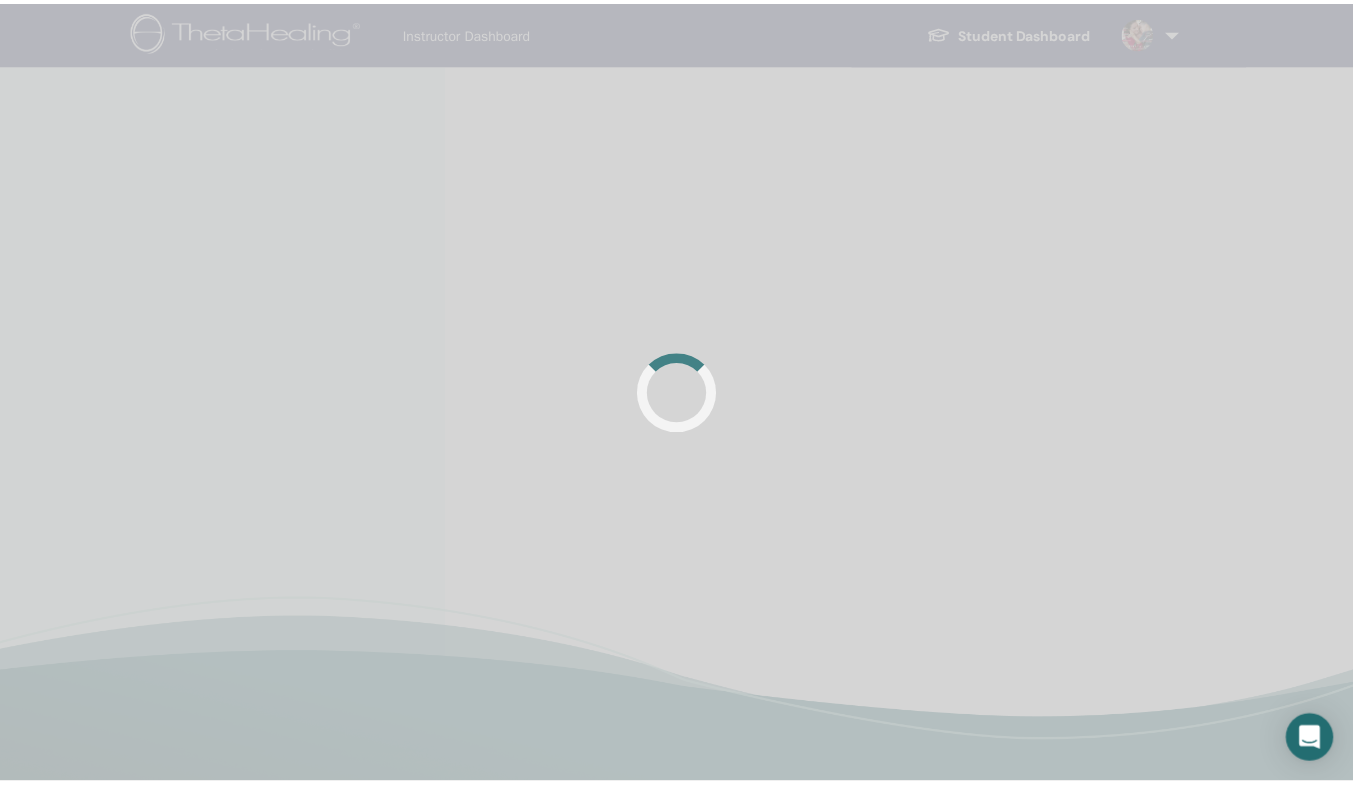 scroll, scrollTop: 0, scrollLeft: 0, axis: both 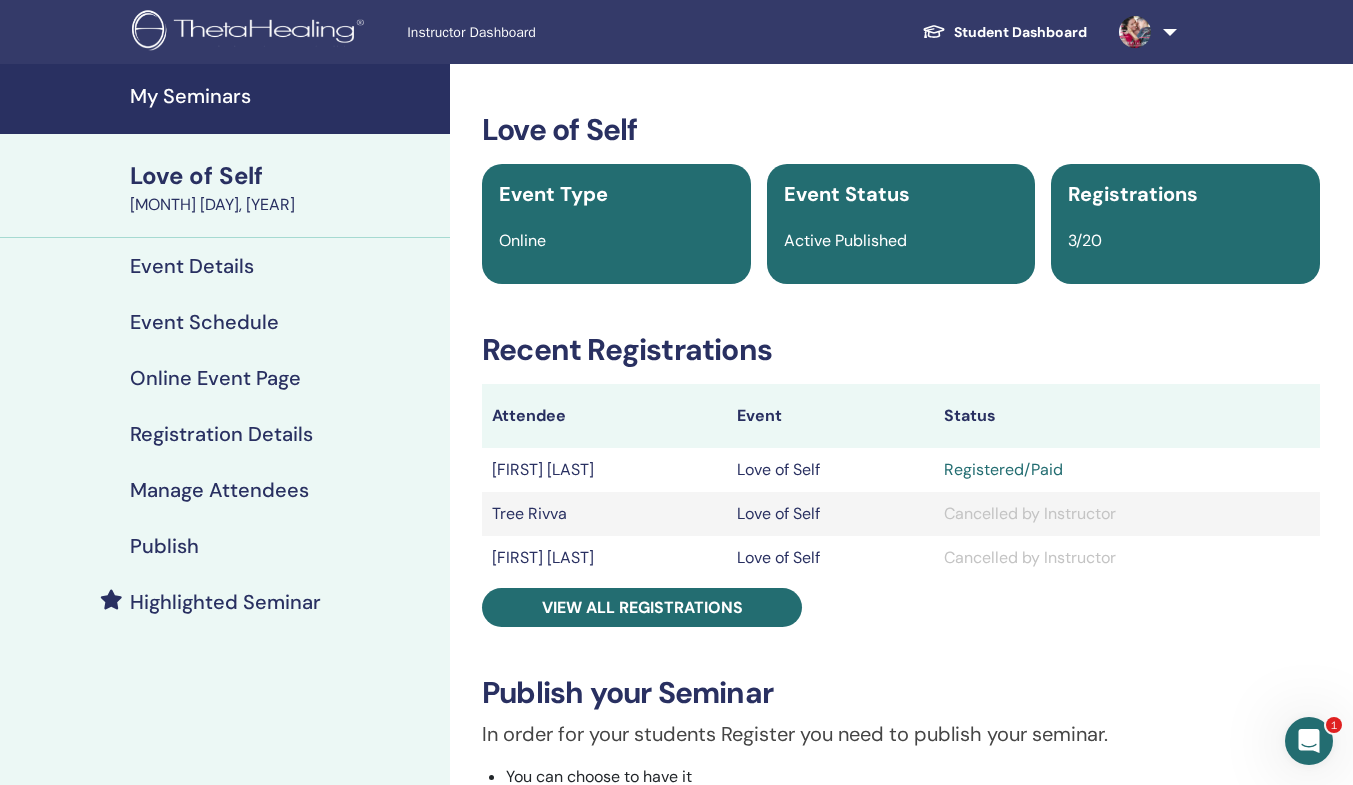 click on "Event Details" at bounding box center (192, 266) 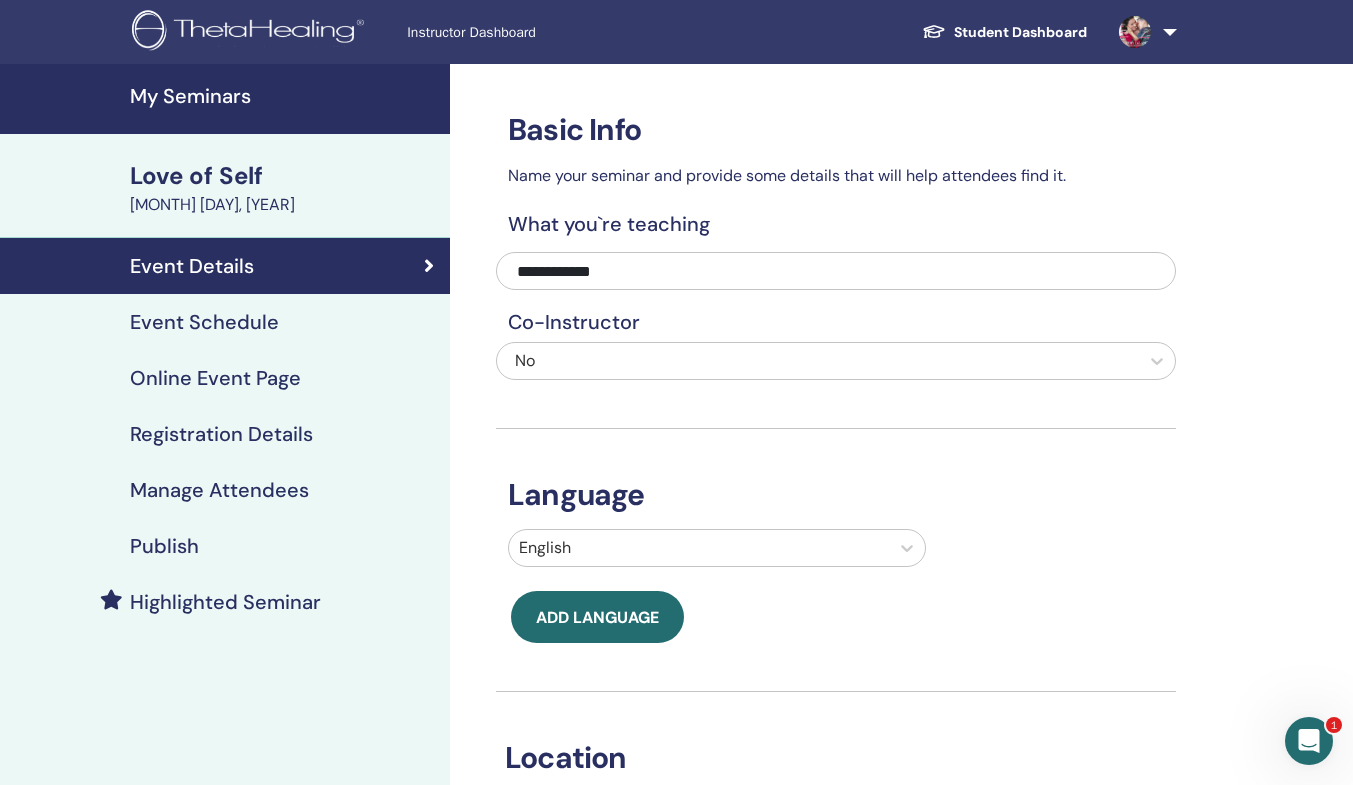 click on "Event Schedule" at bounding box center [204, 322] 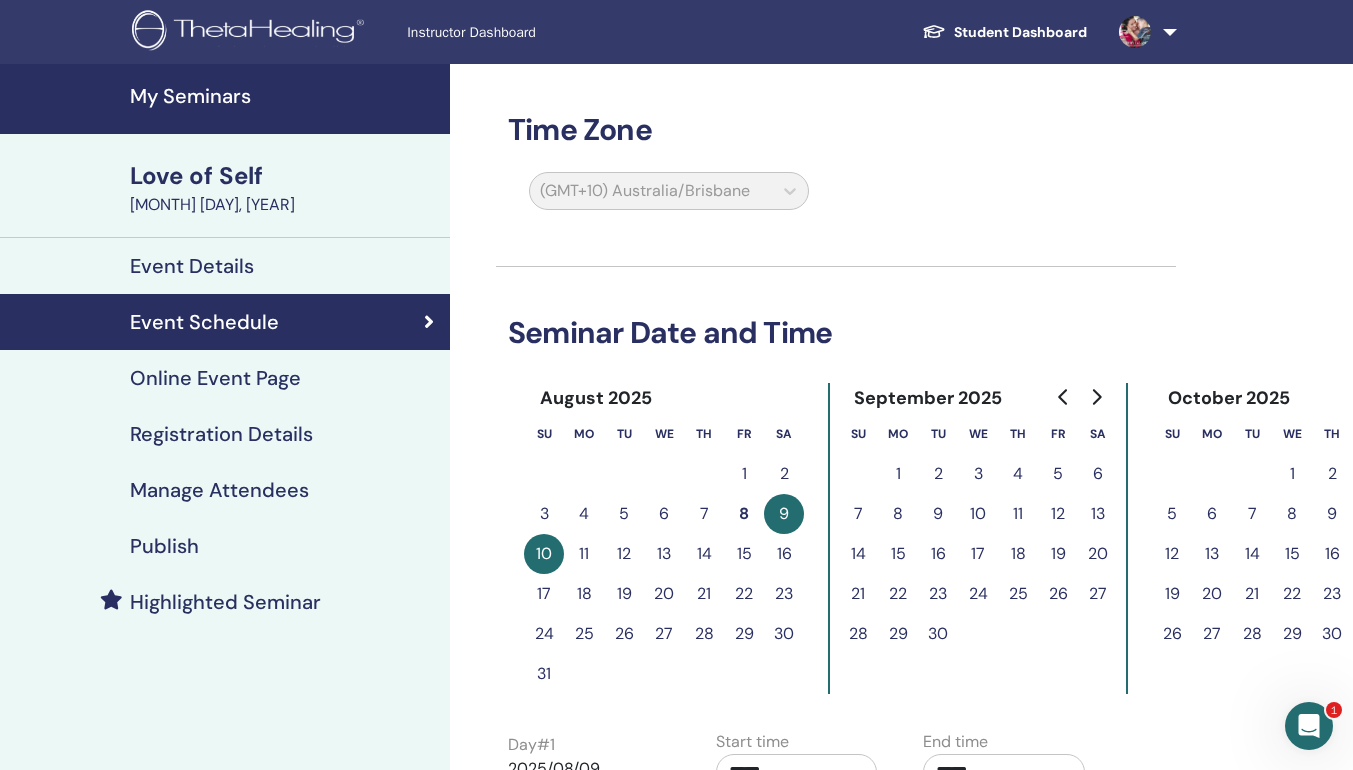 click on "Online Event Page" at bounding box center (215, 378) 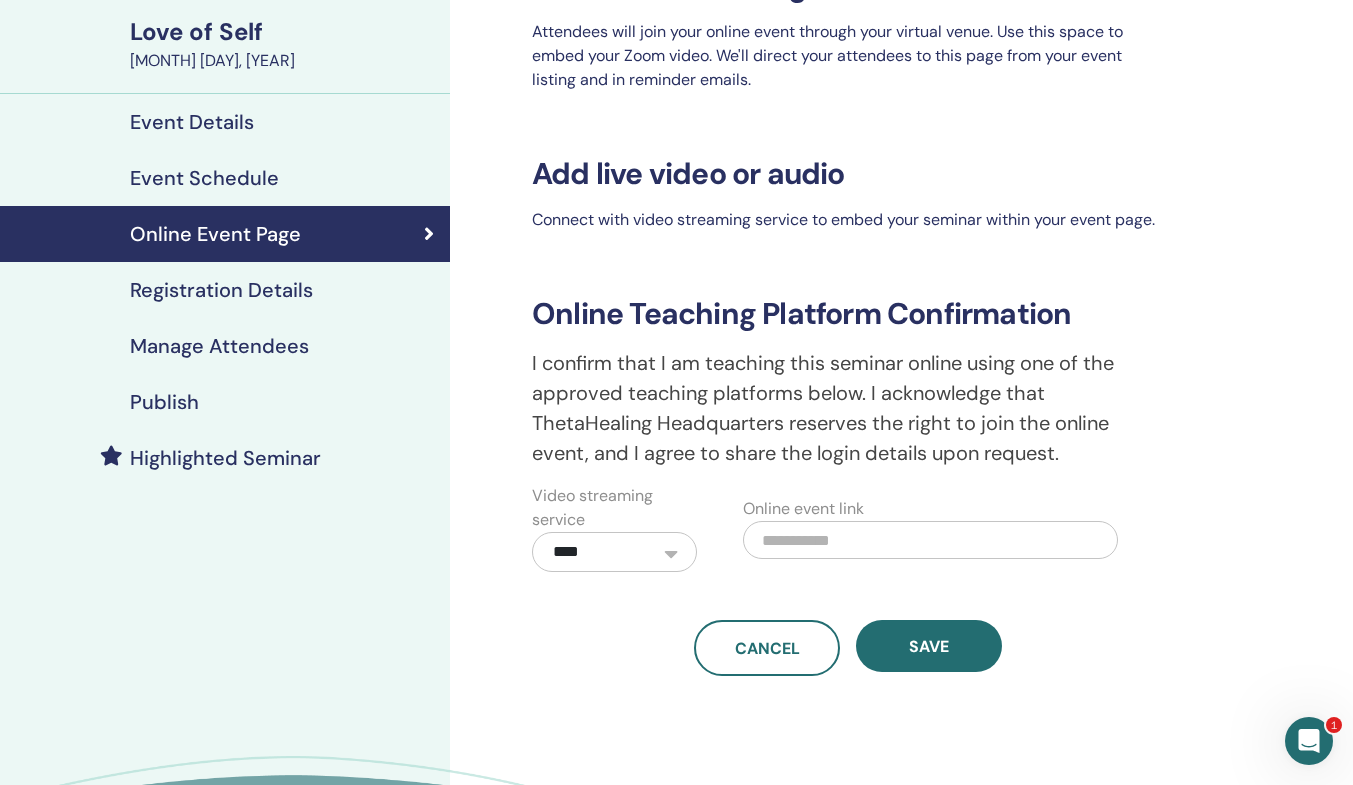 scroll, scrollTop: 142, scrollLeft: 0, axis: vertical 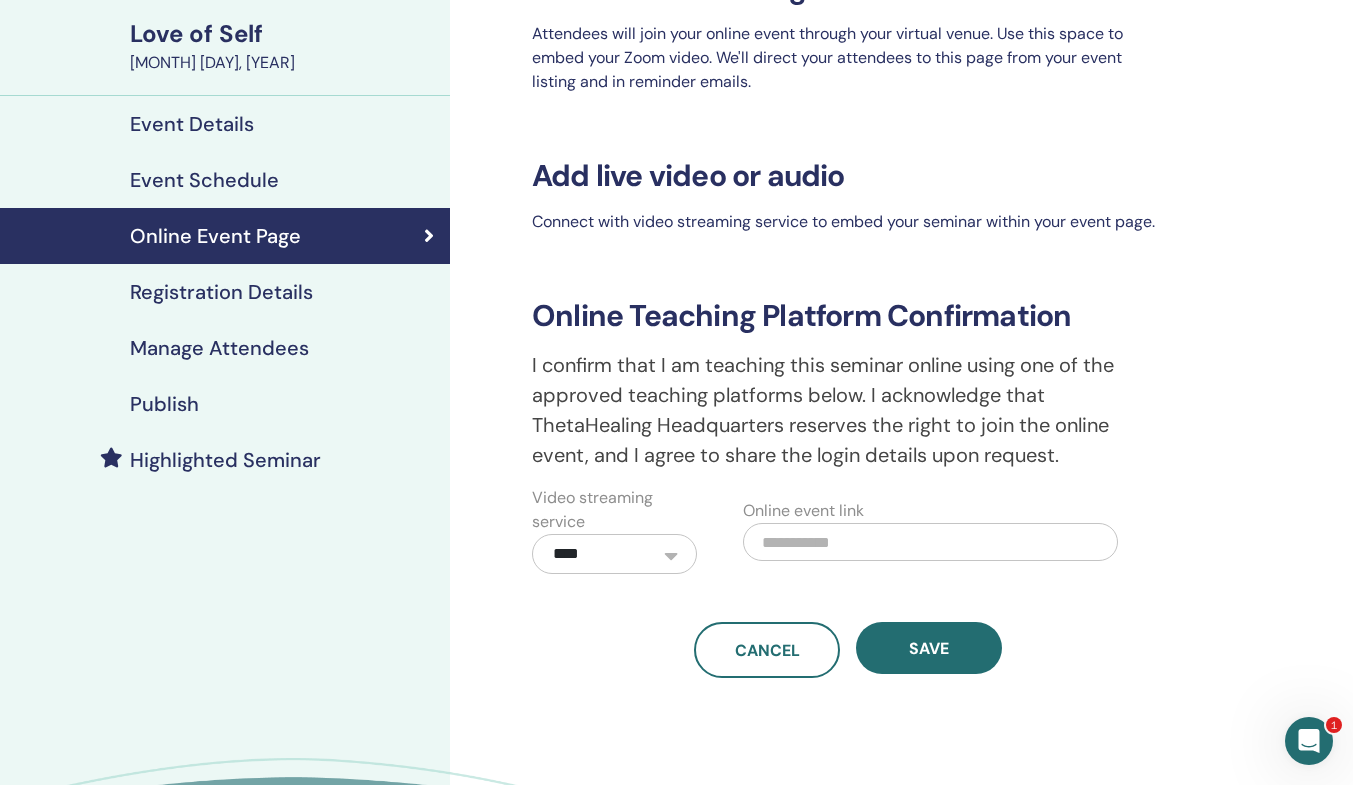 click on "Registration Details" at bounding box center [221, 292] 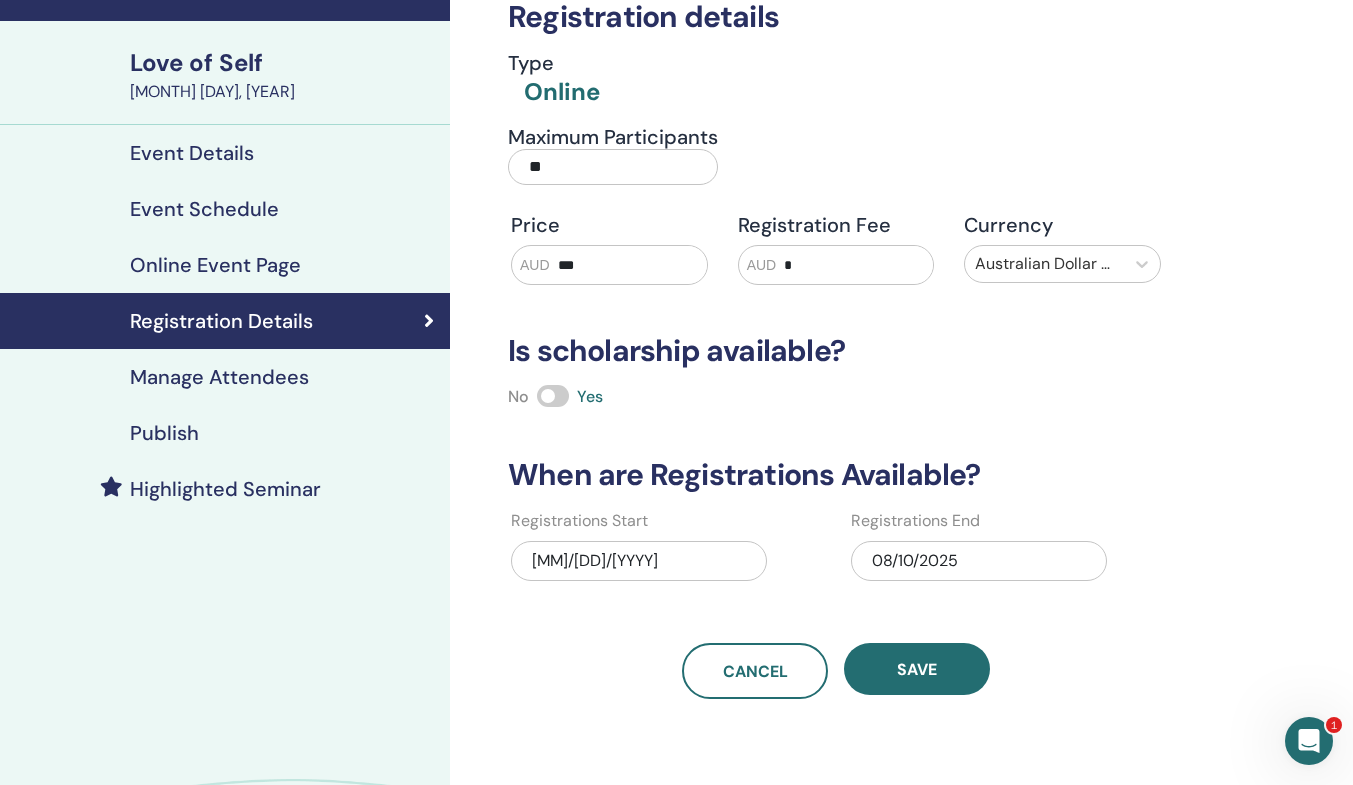 scroll, scrollTop: 114, scrollLeft: 0, axis: vertical 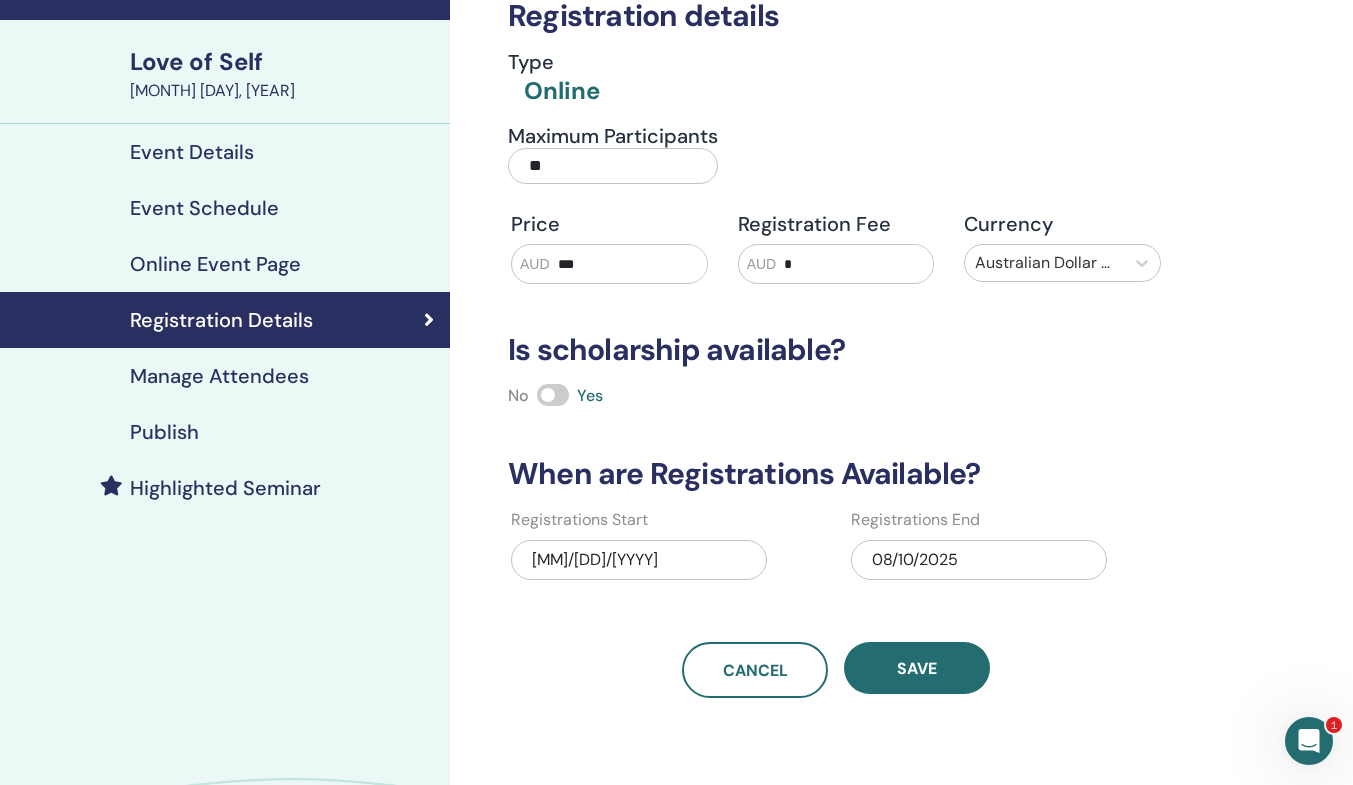 click on "Publish" at bounding box center (164, 432) 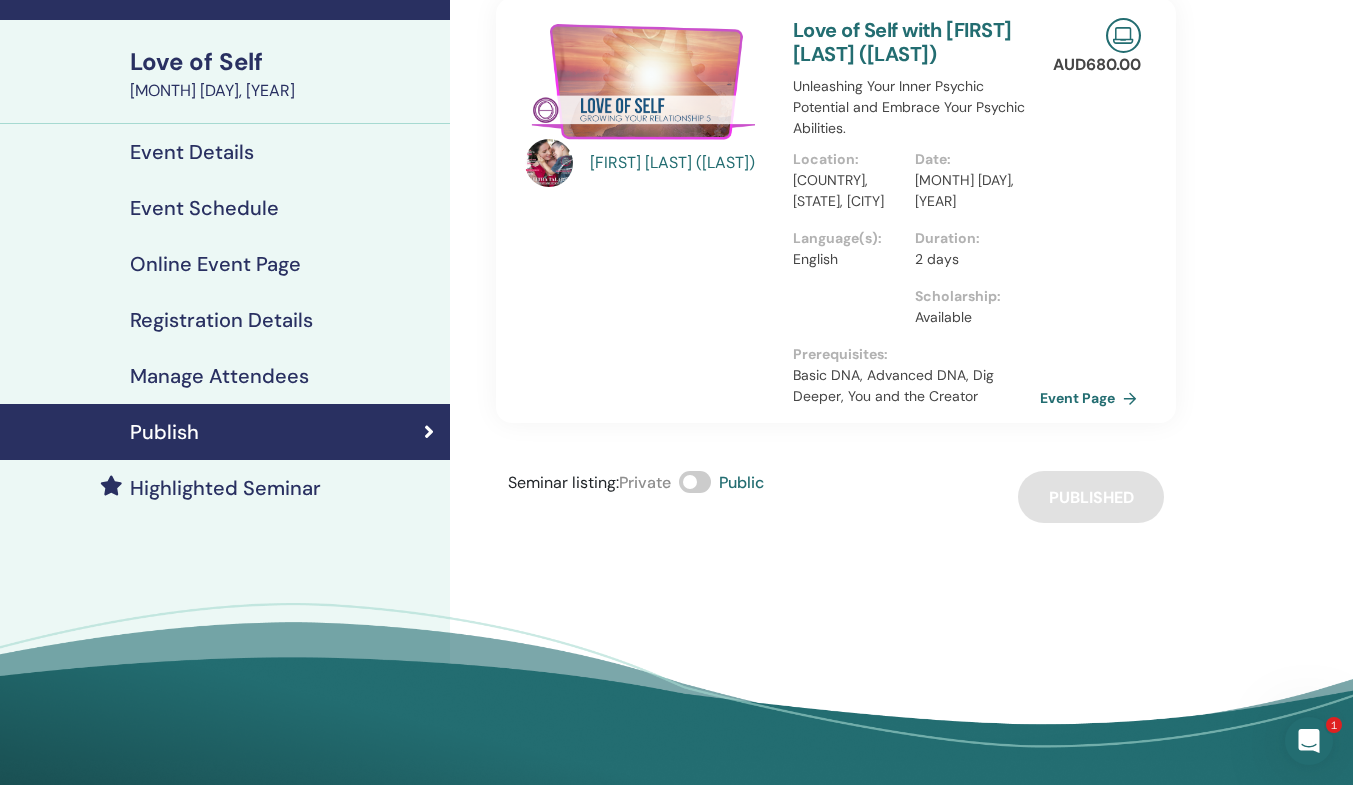 click on "Event Page" at bounding box center (1092, 398) 